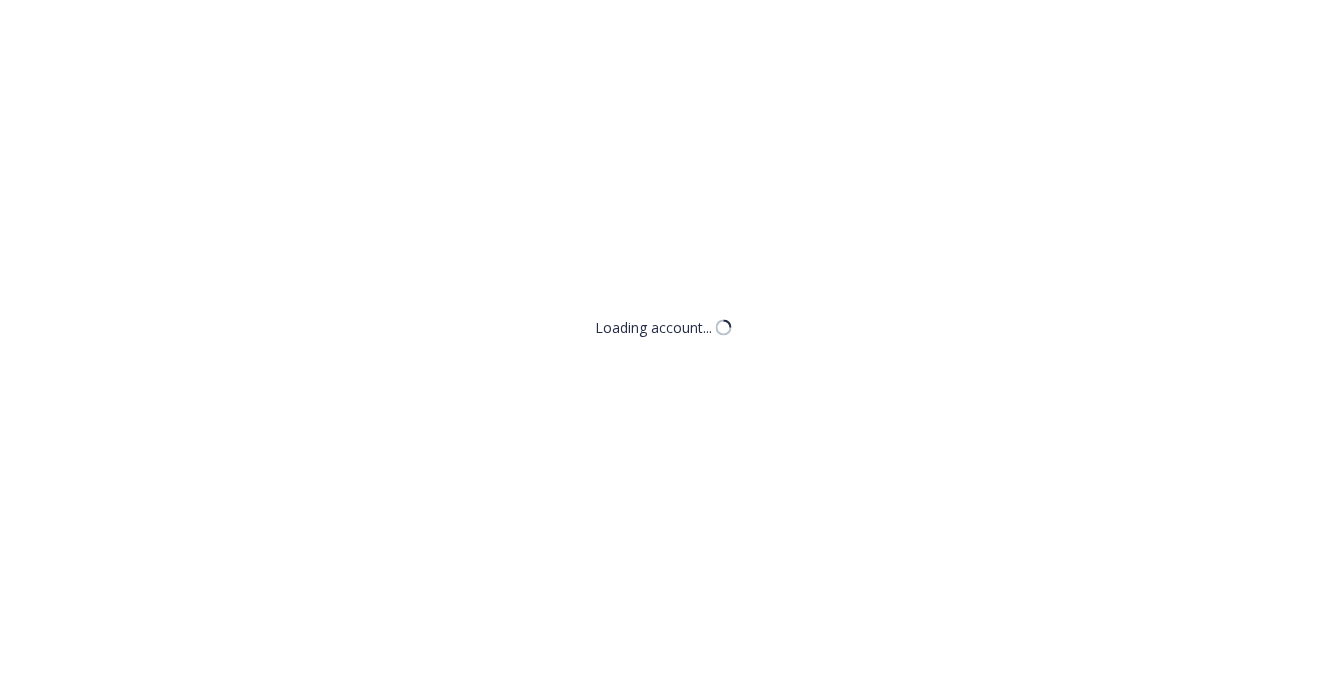 scroll, scrollTop: 0, scrollLeft: 0, axis: both 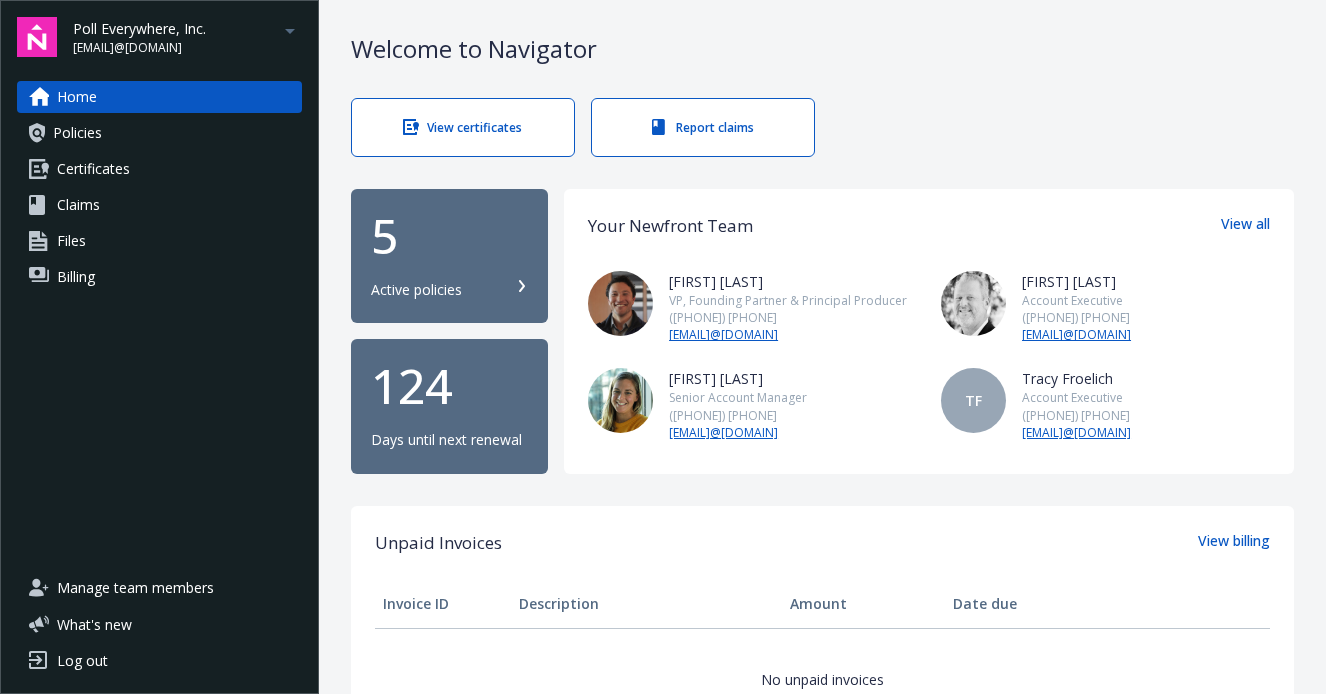 click on "Certificates" at bounding box center (159, 169) 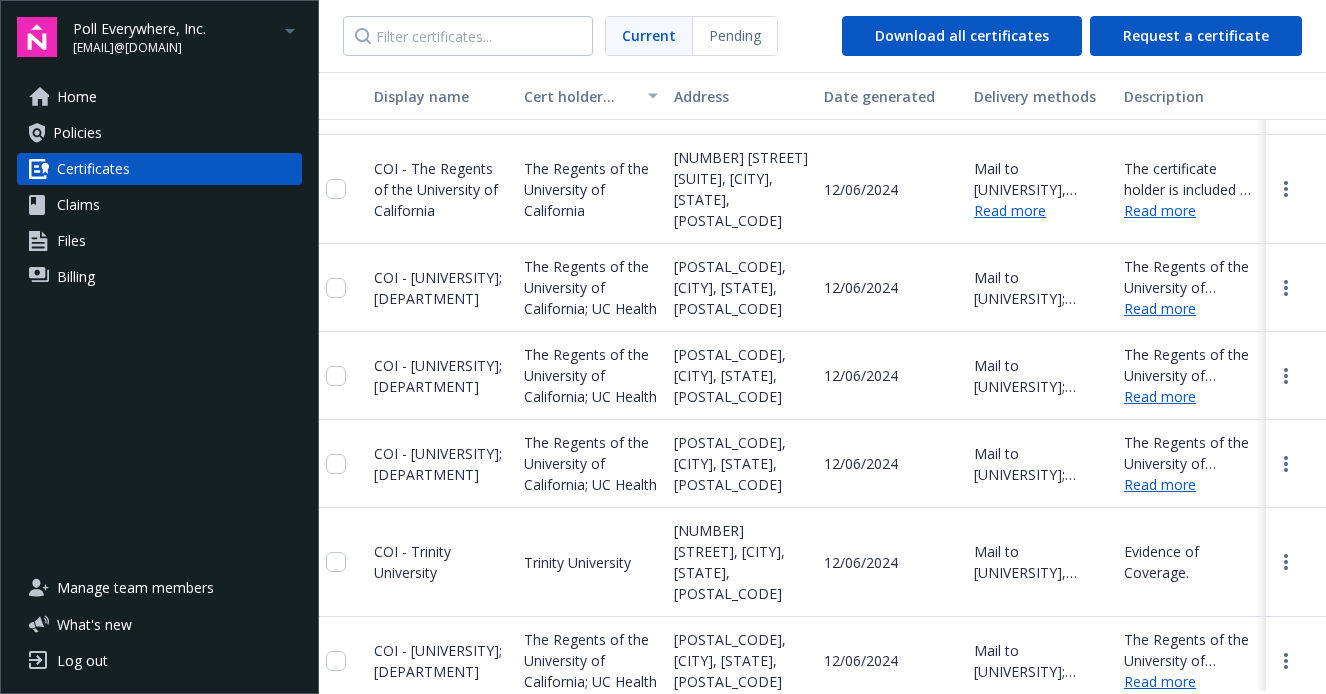 scroll, scrollTop: 2393, scrollLeft: 18, axis: both 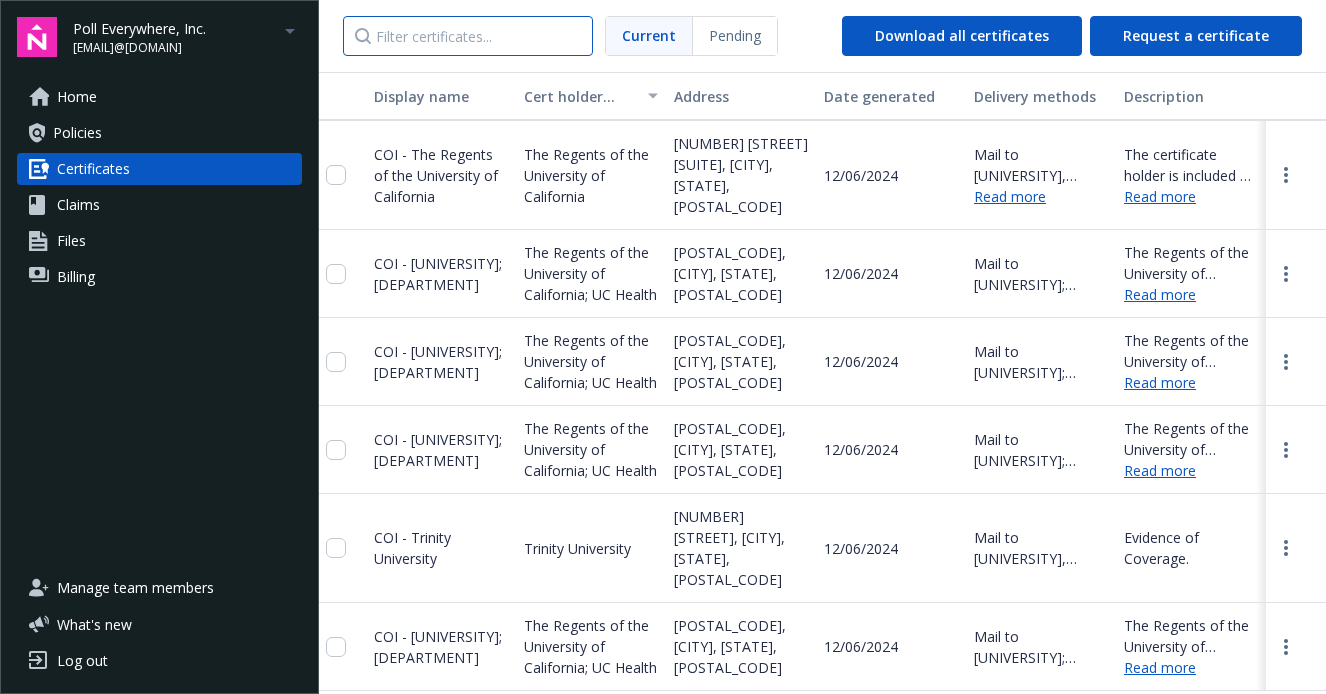 click at bounding box center [468, 36] 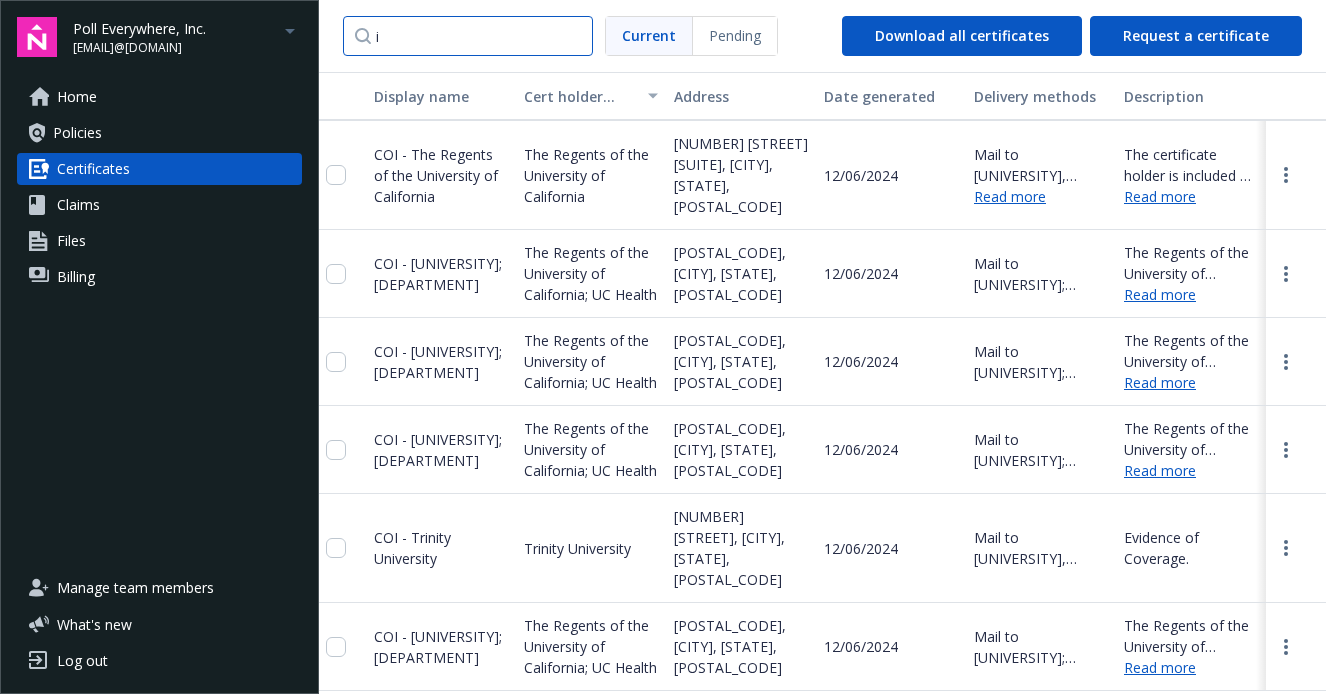 scroll, scrollTop: 2229, scrollLeft: 18, axis: both 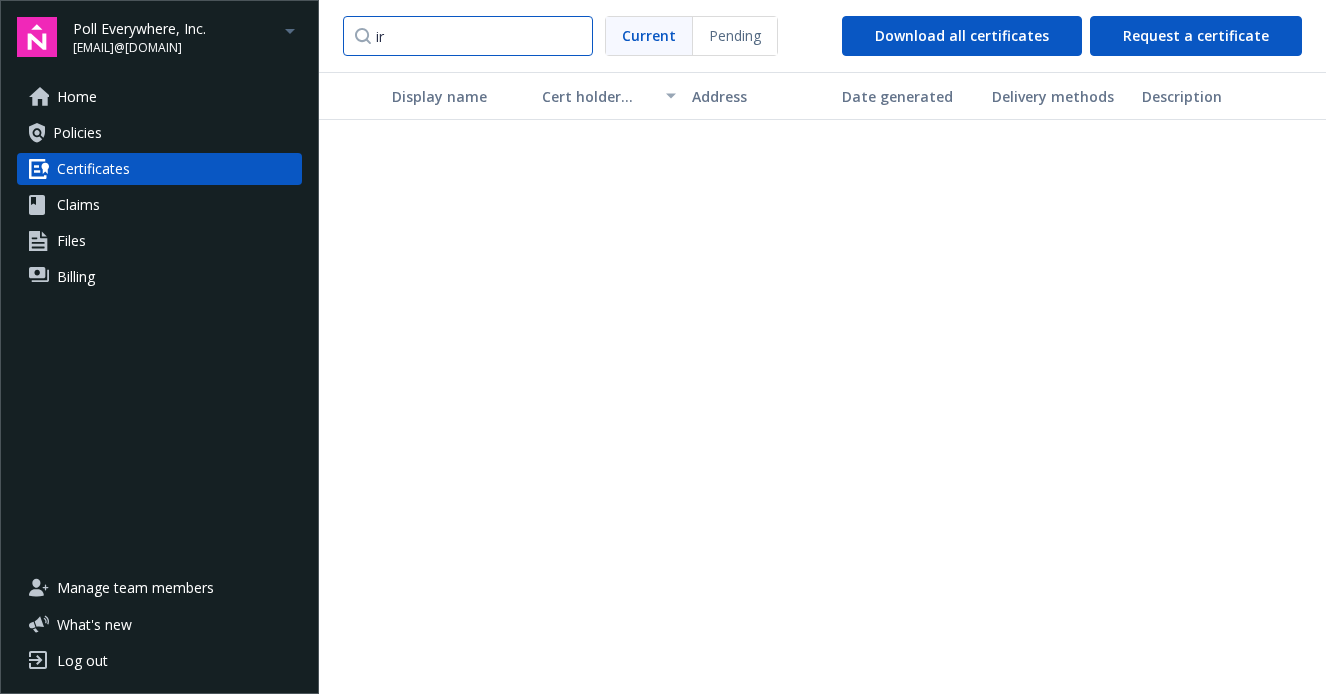type on "i" 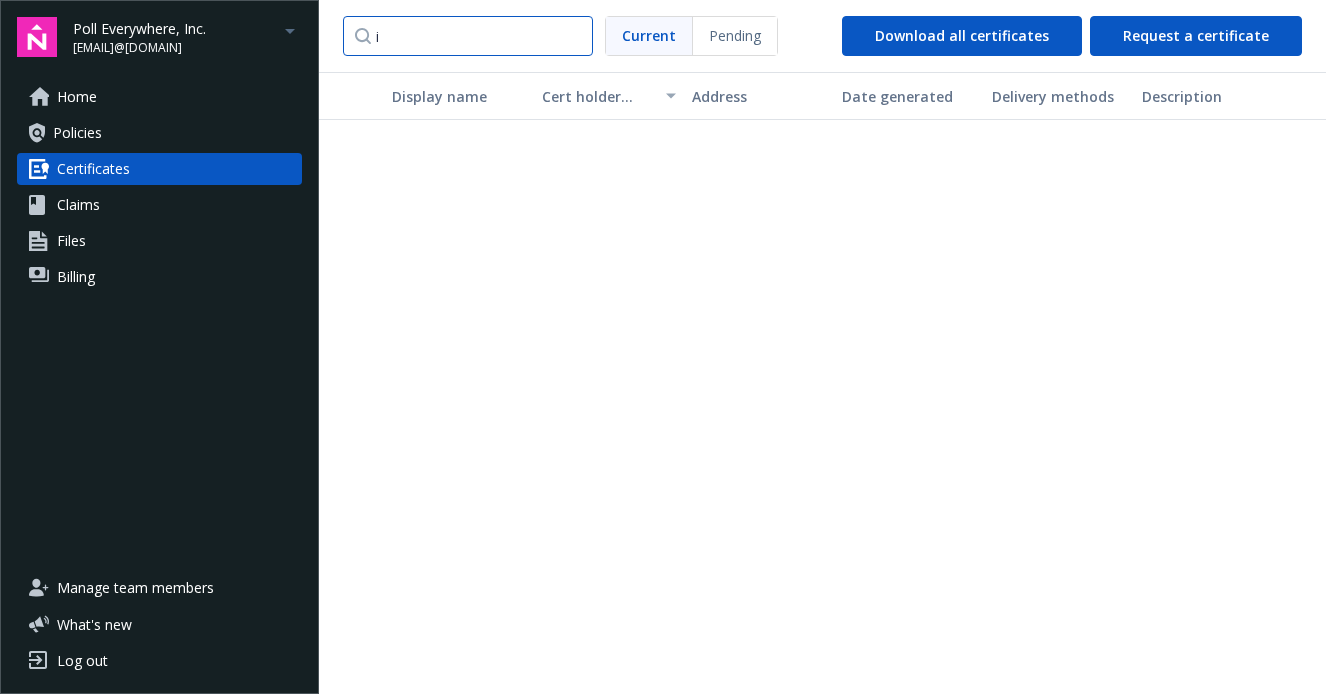 type 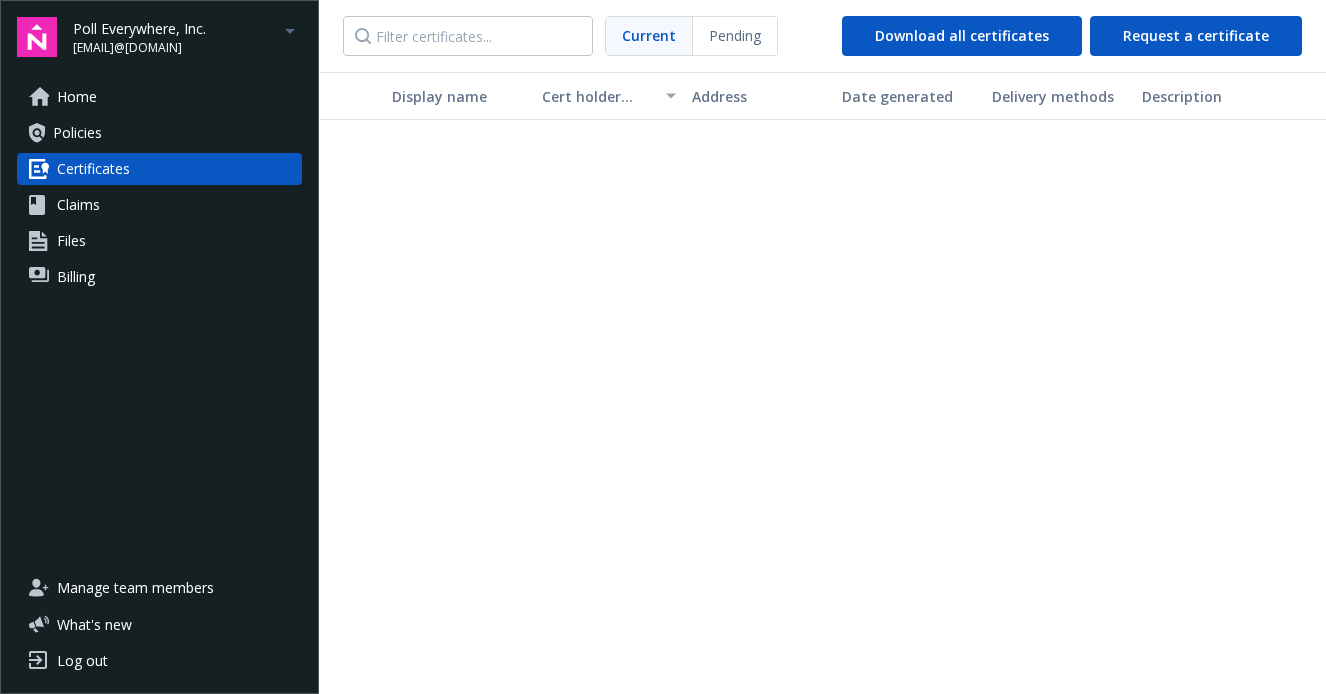 click on "Current Pending Download all certificates Request a certificate" at bounding box center (822, 36) 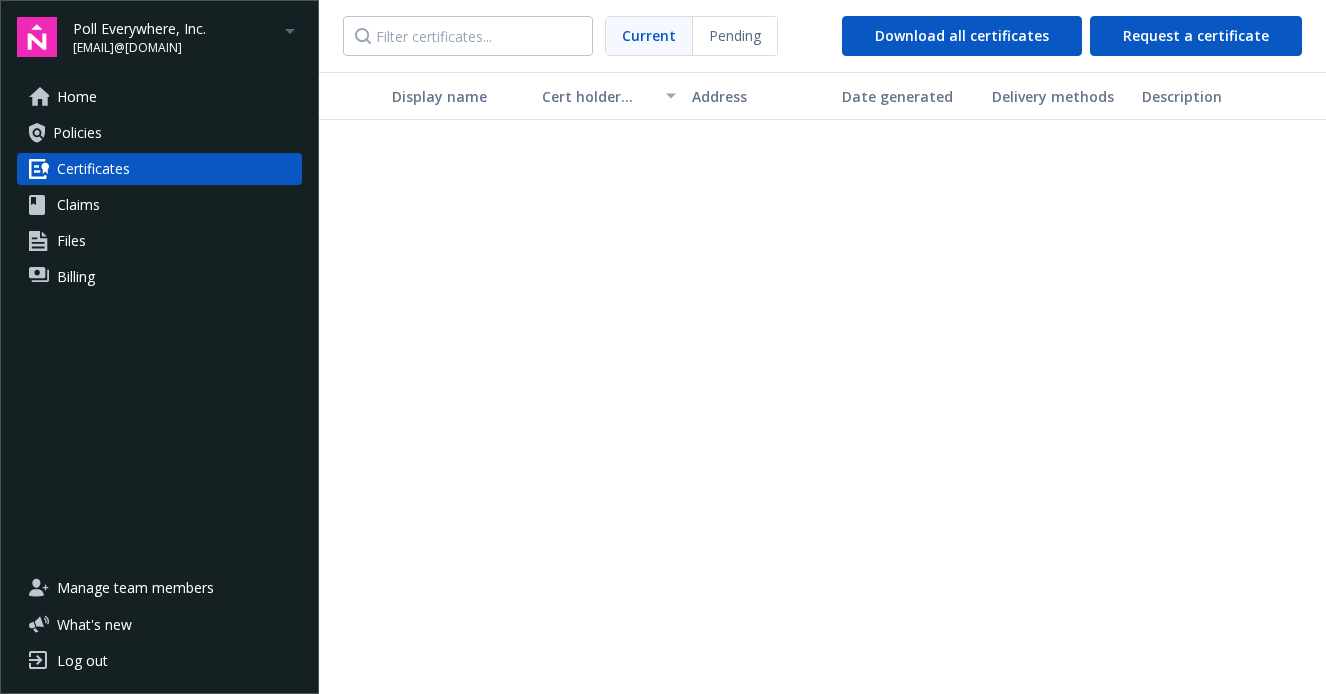 click on "Current" at bounding box center [649, 35] 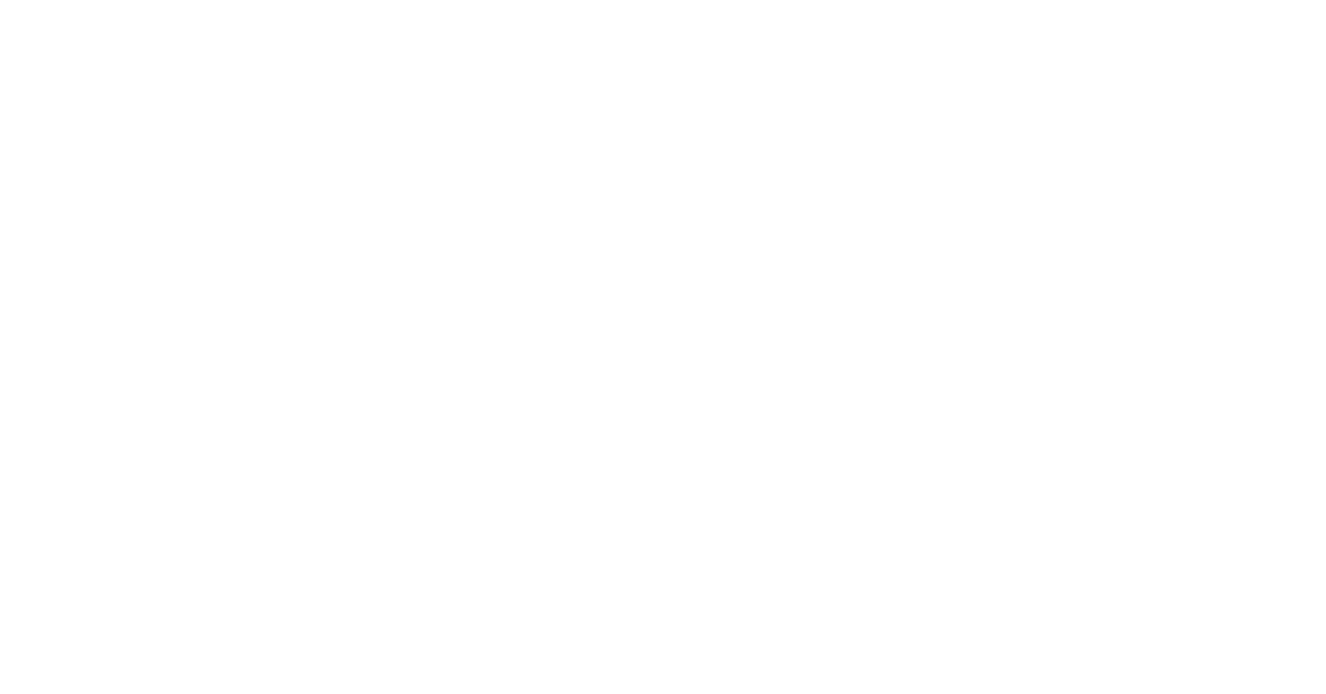 scroll, scrollTop: 0, scrollLeft: 0, axis: both 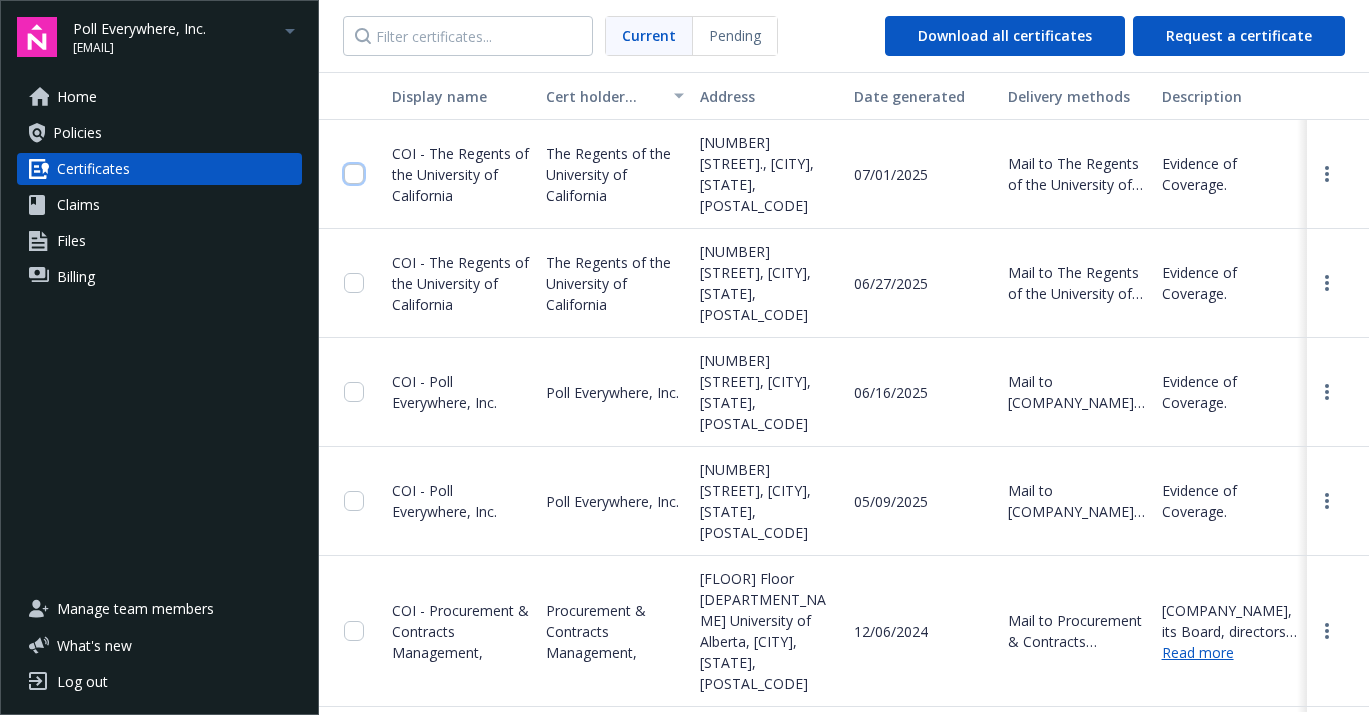 click at bounding box center (354, 174) 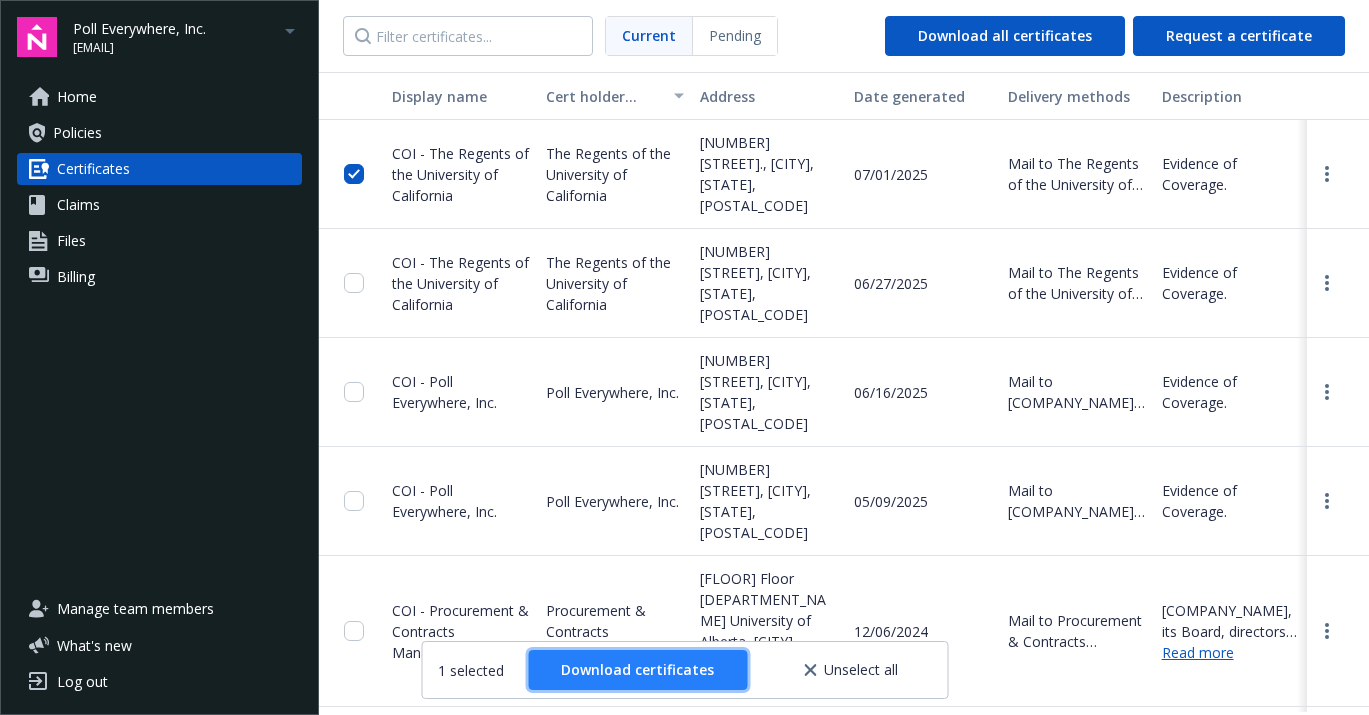 click on "Download certificates" at bounding box center (637, 669) 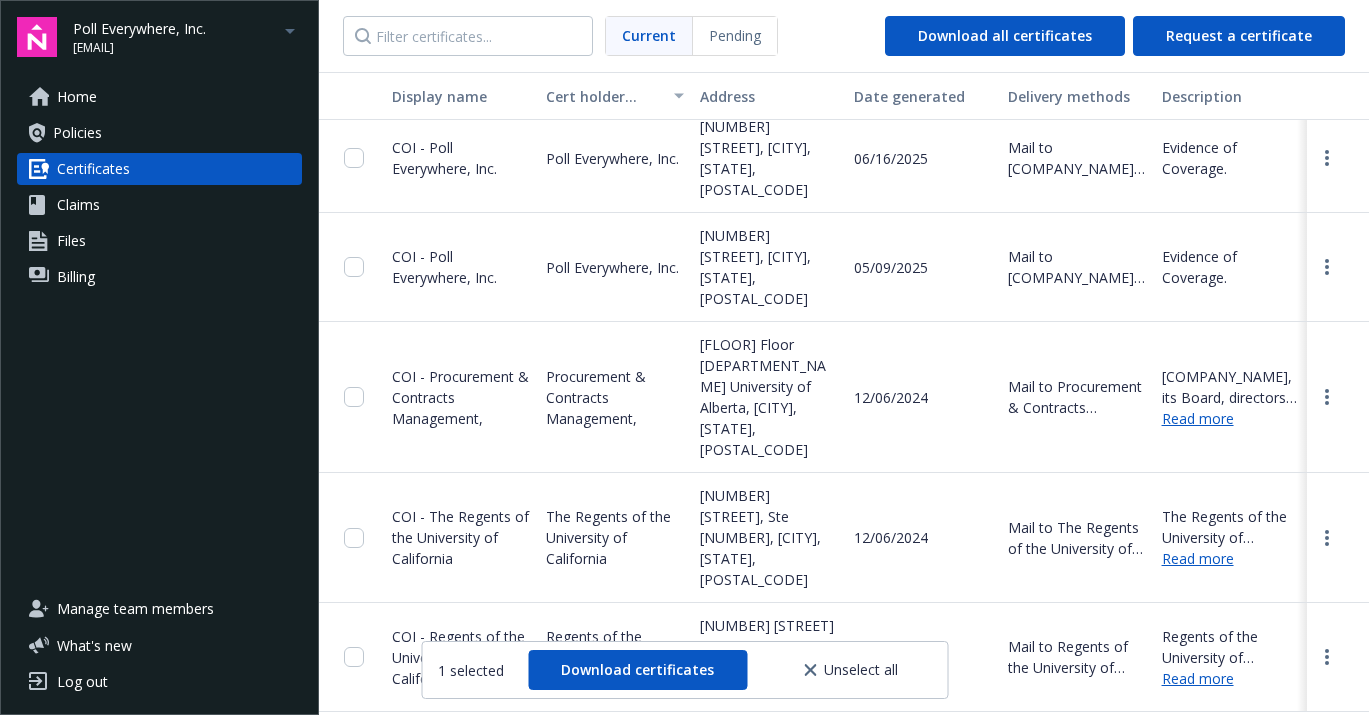 scroll, scrollTop: 0, scrollLeft: 0, axis: both 